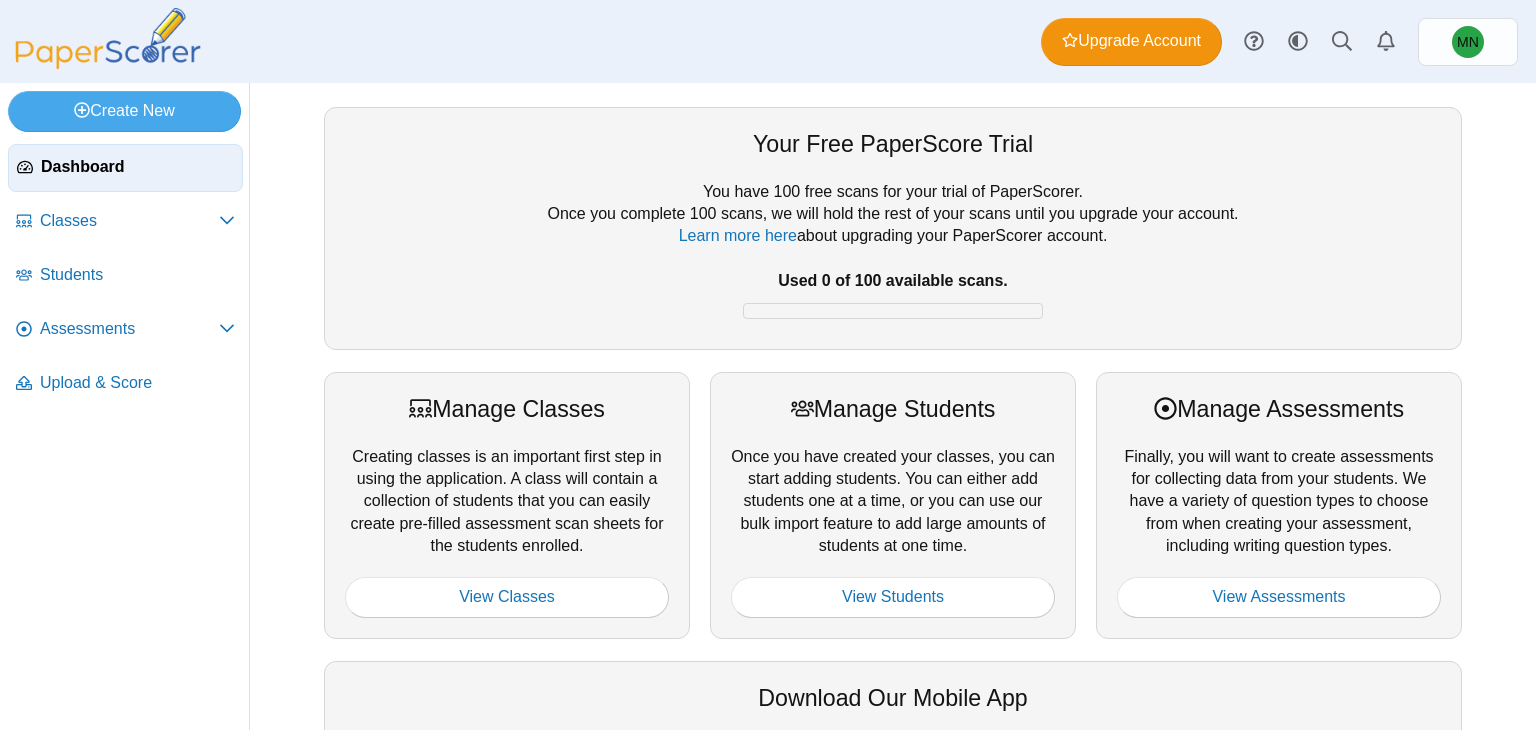 scroll, scrollTop: 0, scrollLeft: 0, axis: both 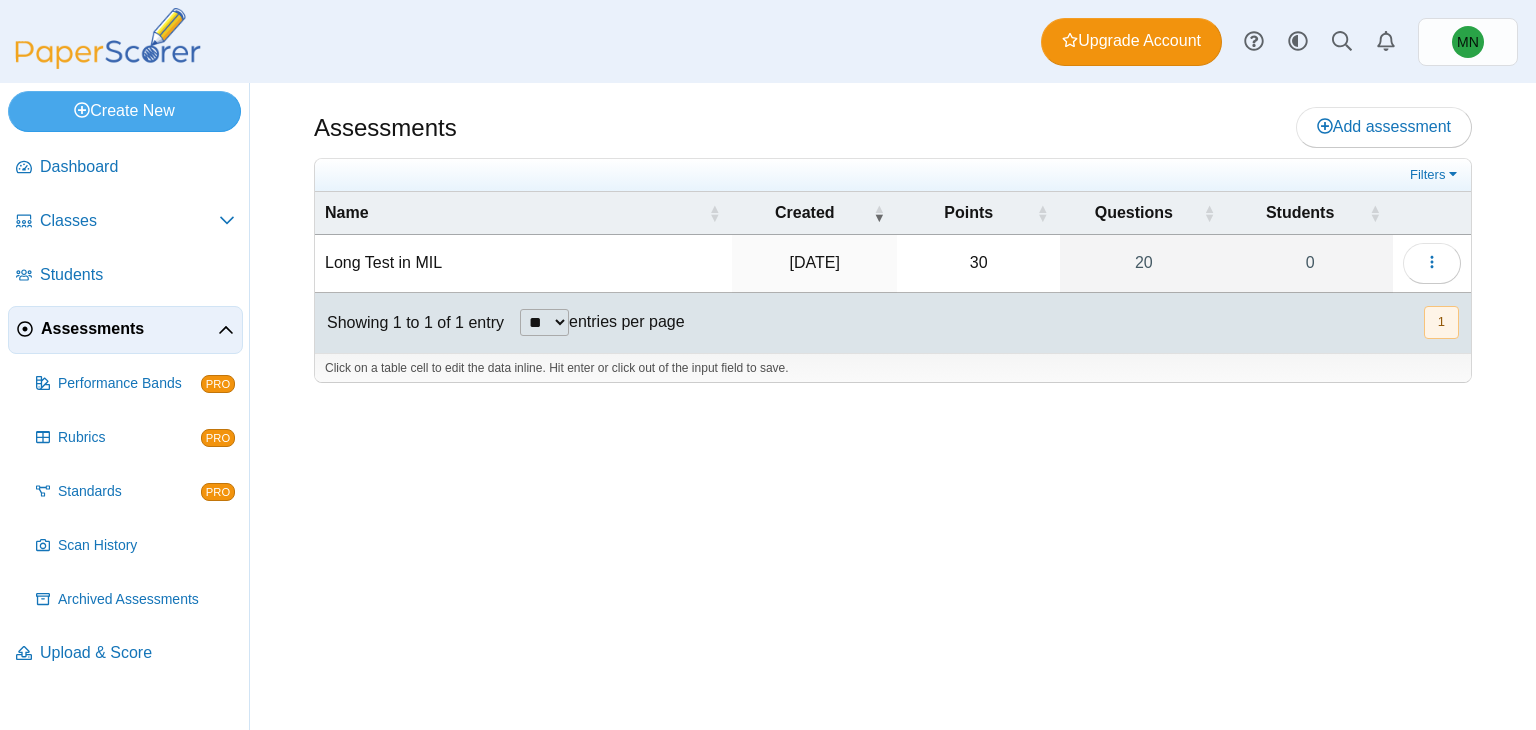click on "Long Test in MIL" at bounding box center (523, 263) 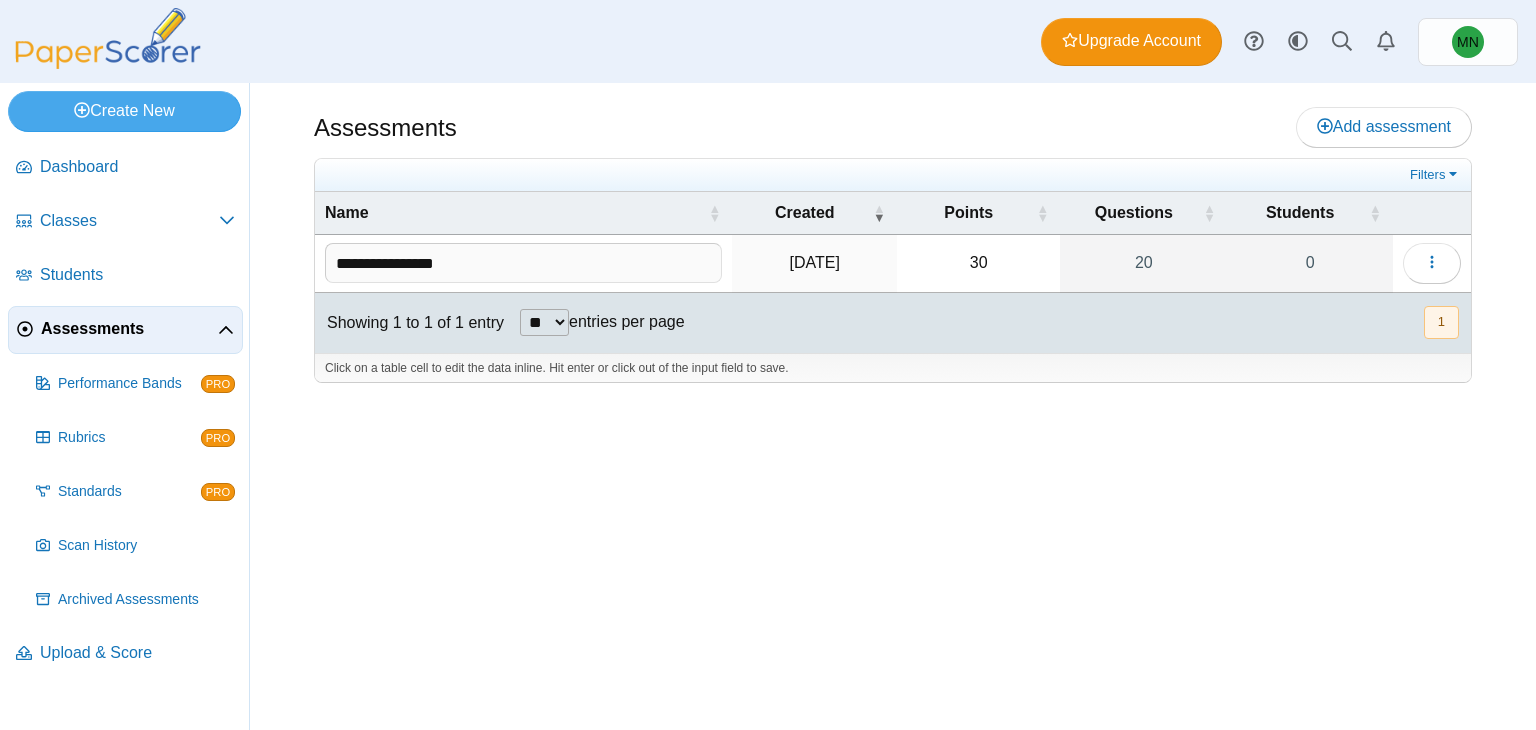 click on "**********" at bounding box center (523, 263) 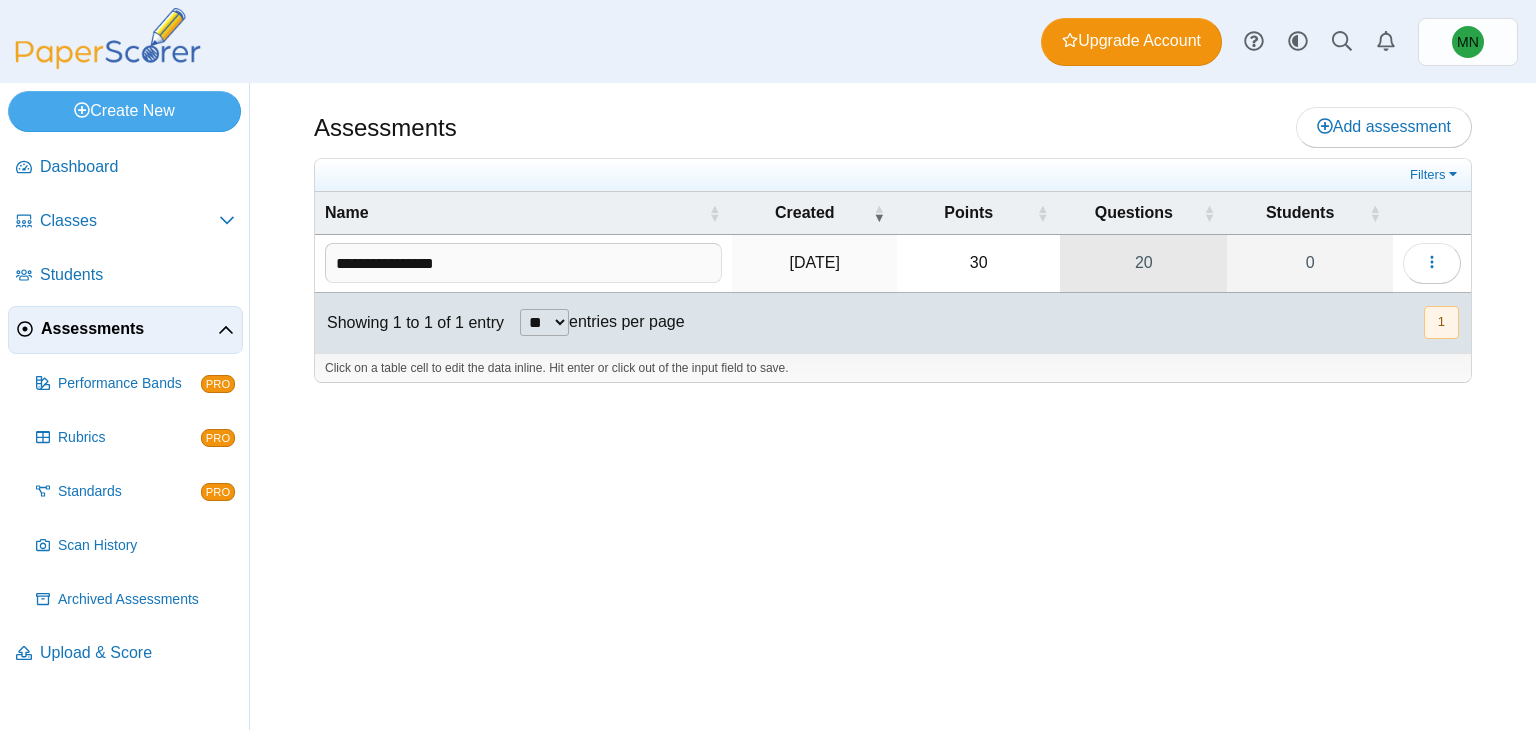 click on "20" at bounding box center [1143, 263] 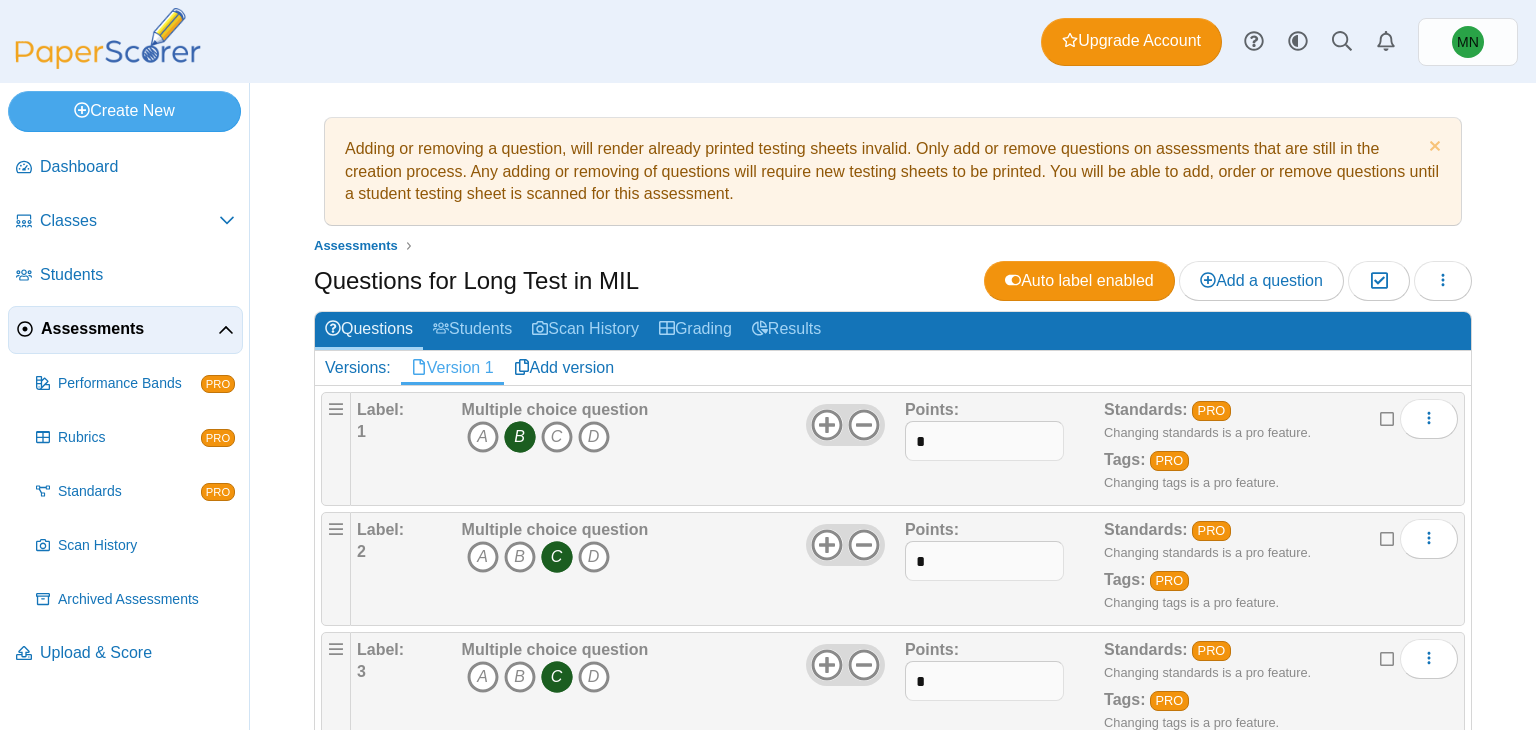 scroll, scrollTop: 0, scrollLeft: 0, axis: both 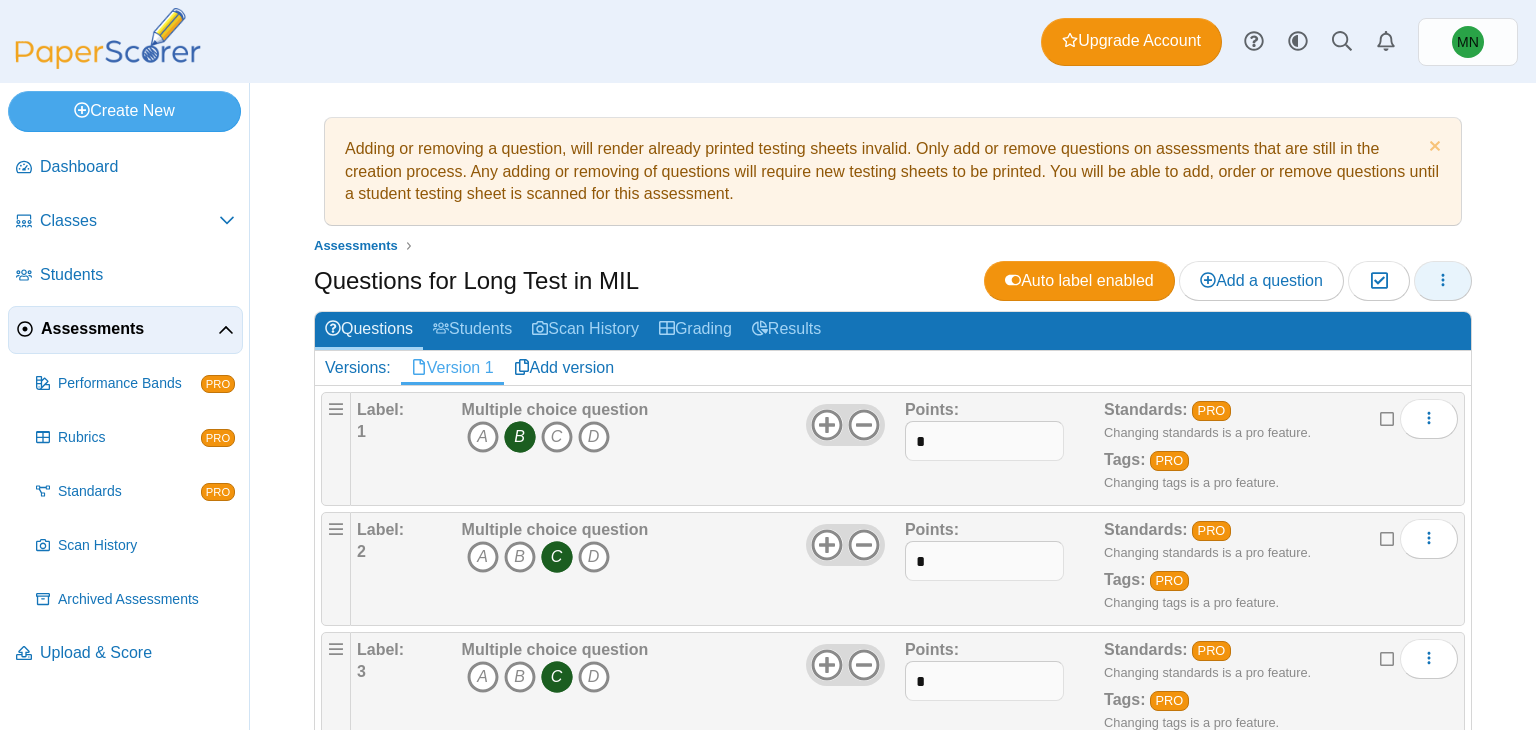 click 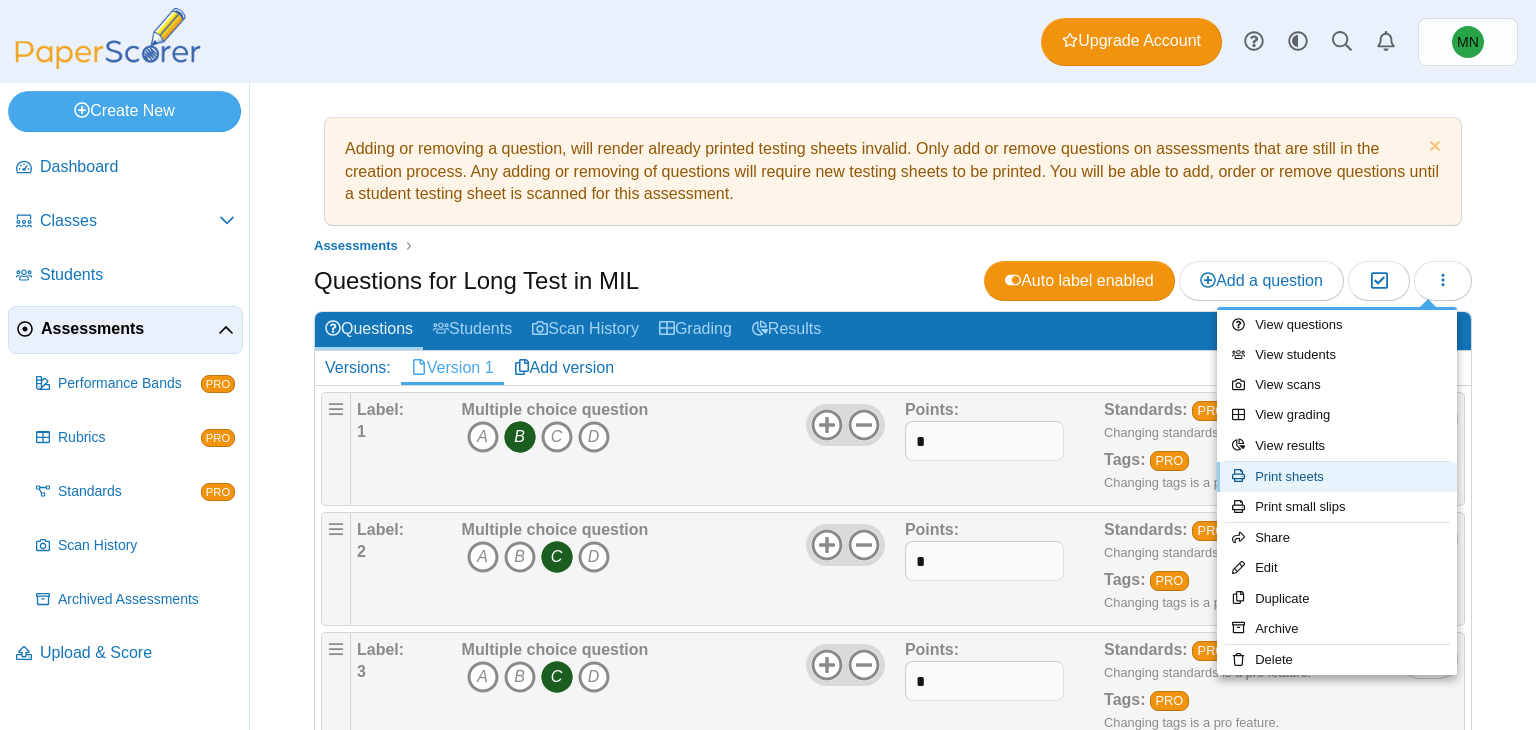 click on "Print sheets" at bounding box center (1337, 477) 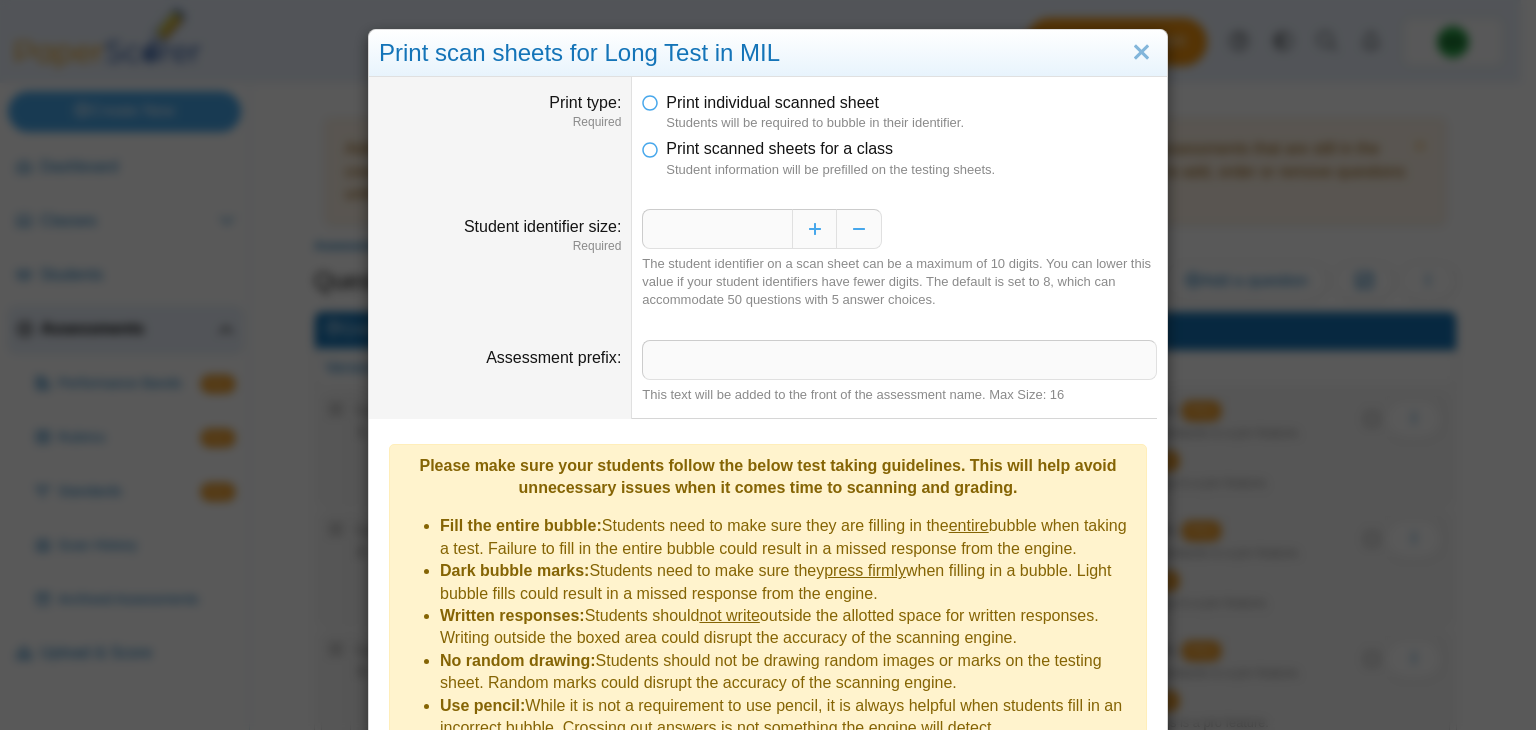 click on "Print scanned sheets for a class
Student information will be prefilled on the testing sheets." at bounding box center (899, 158) 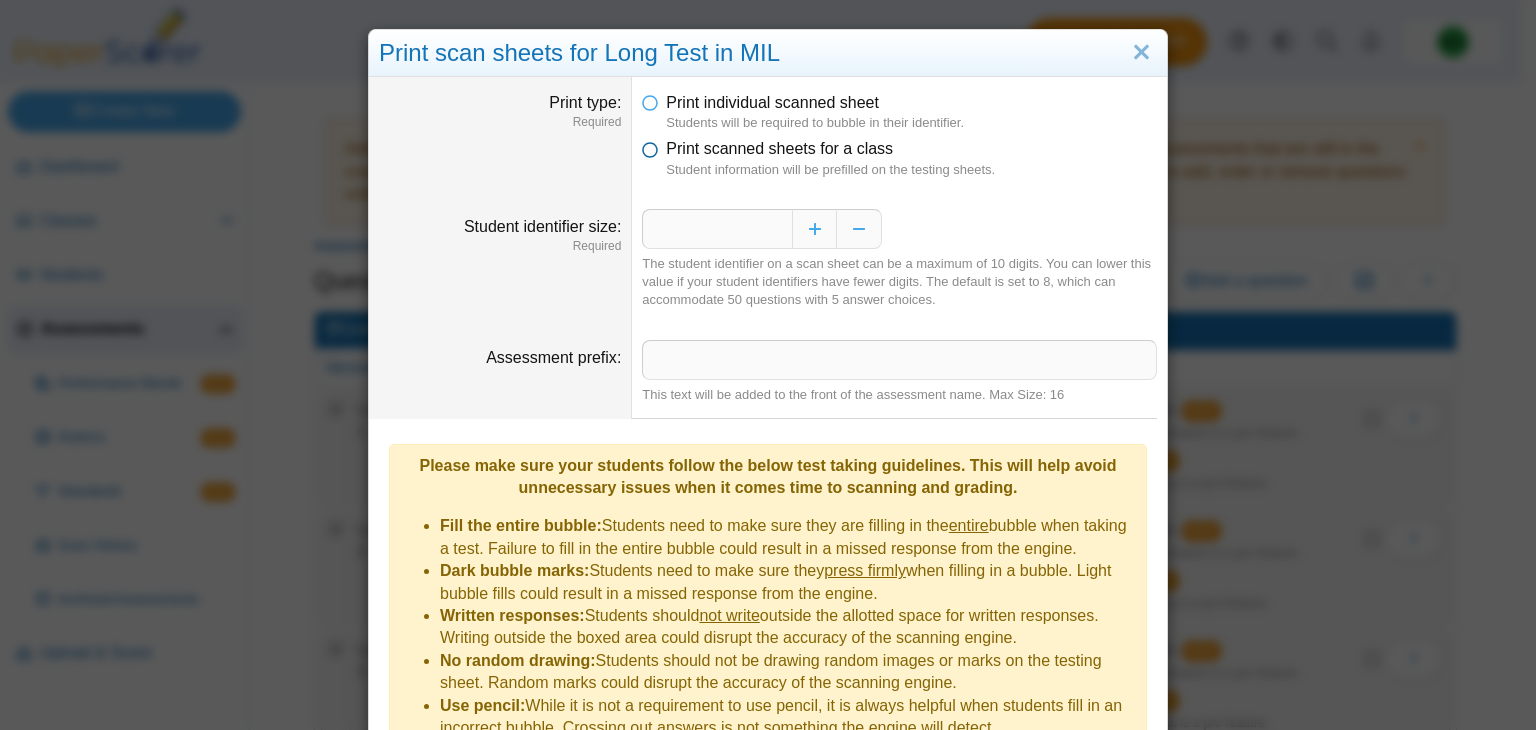 click at bounding box center (650, 145) 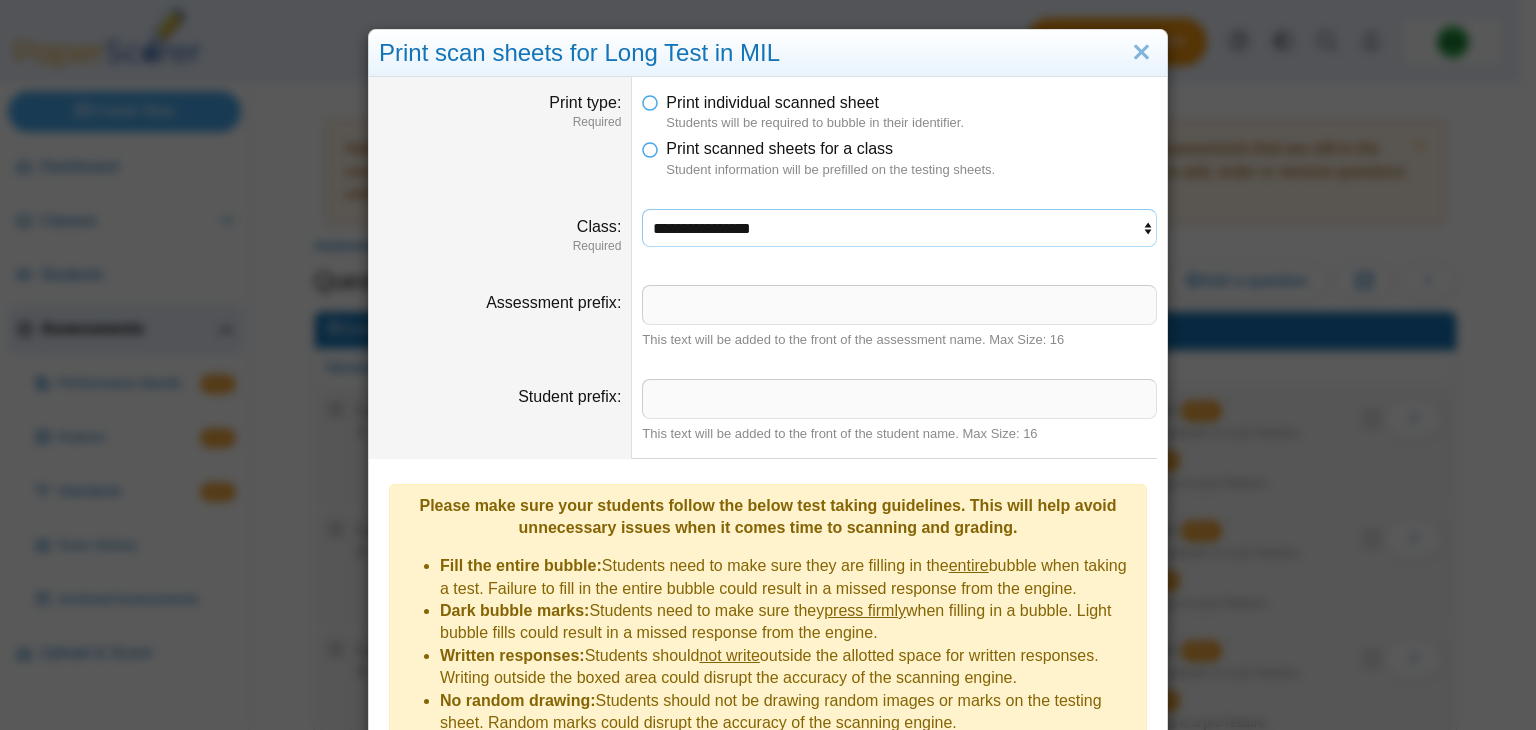 click on "**********" at bounding box center [899, 228] 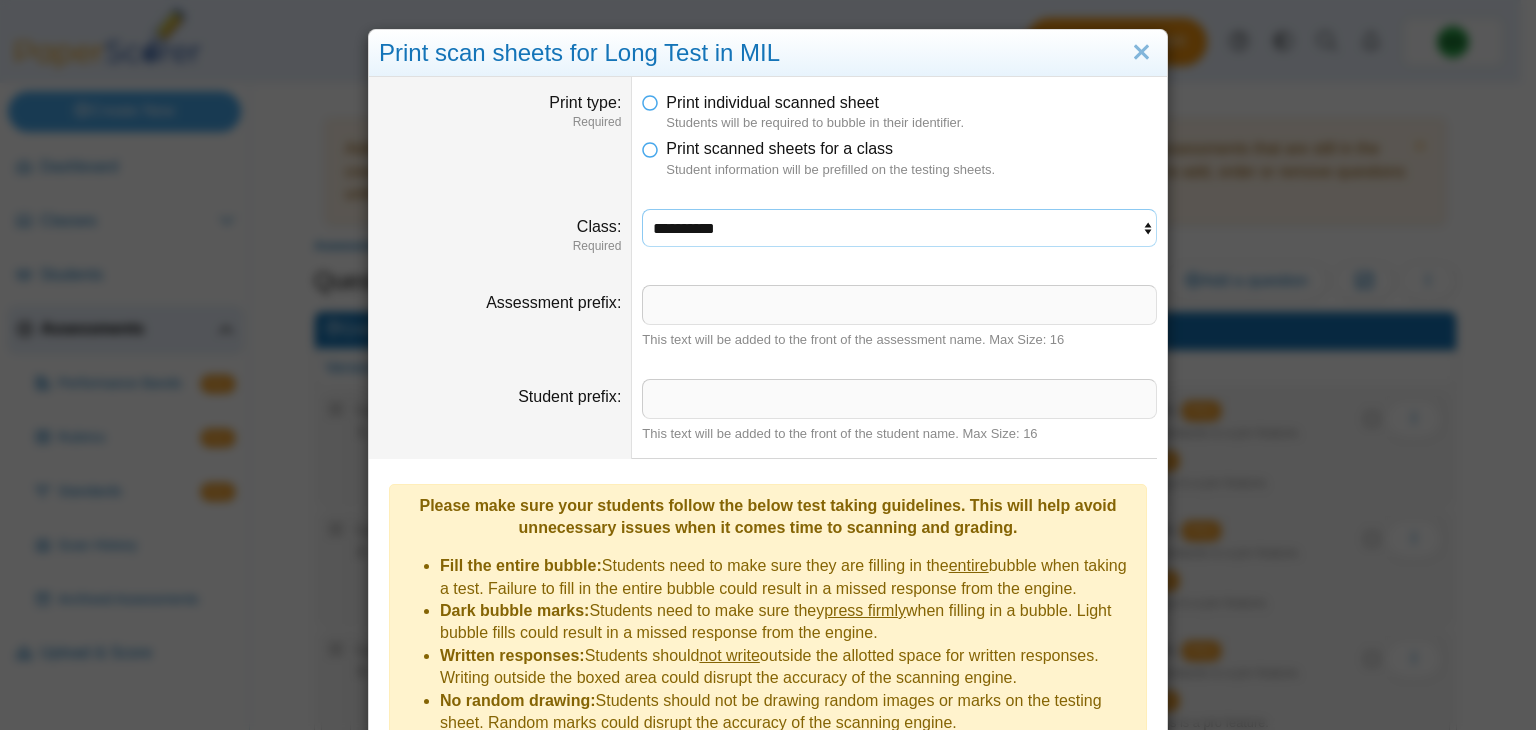 click on "**********" at bounding box center (899, 228) 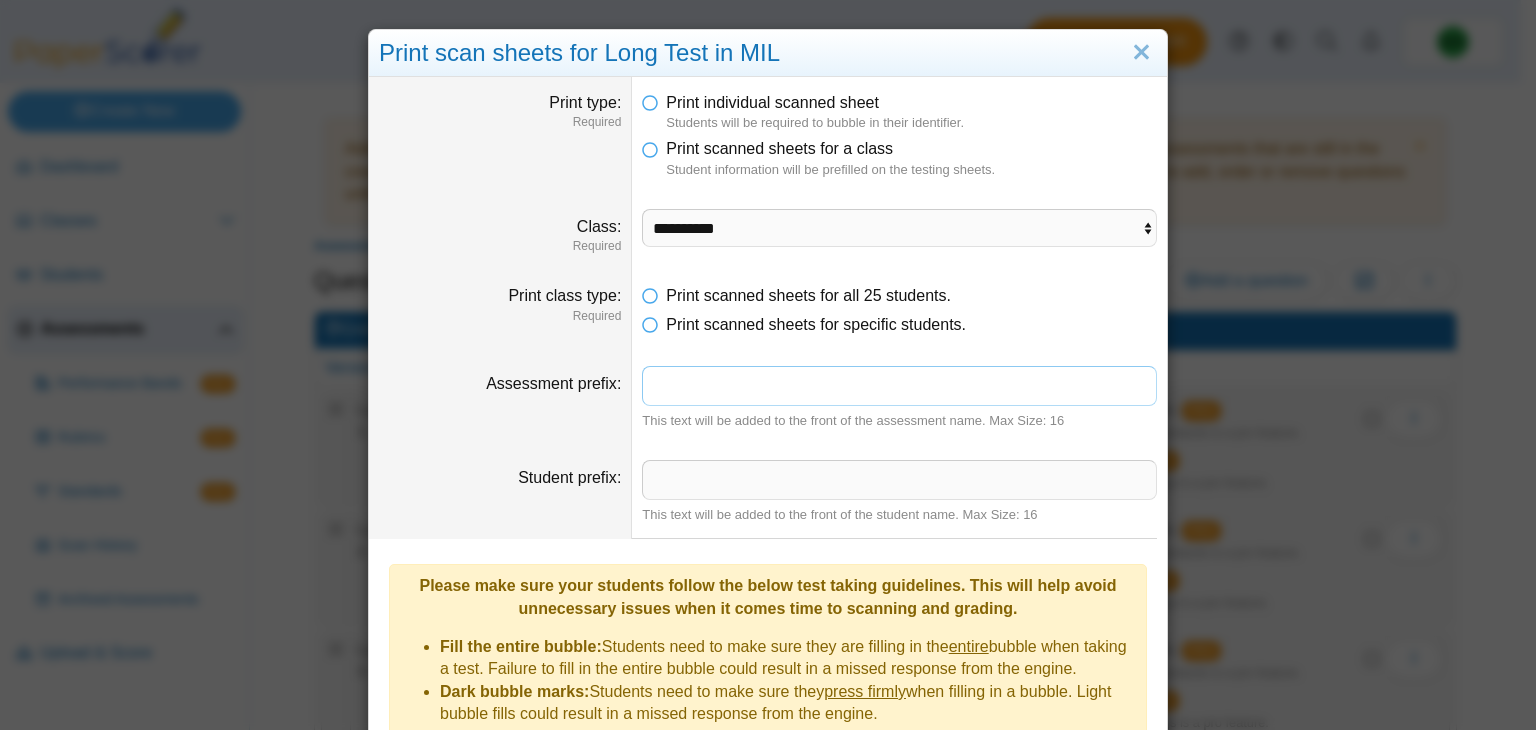 click on "Assessment prefix" at bounding box center [899, 386] 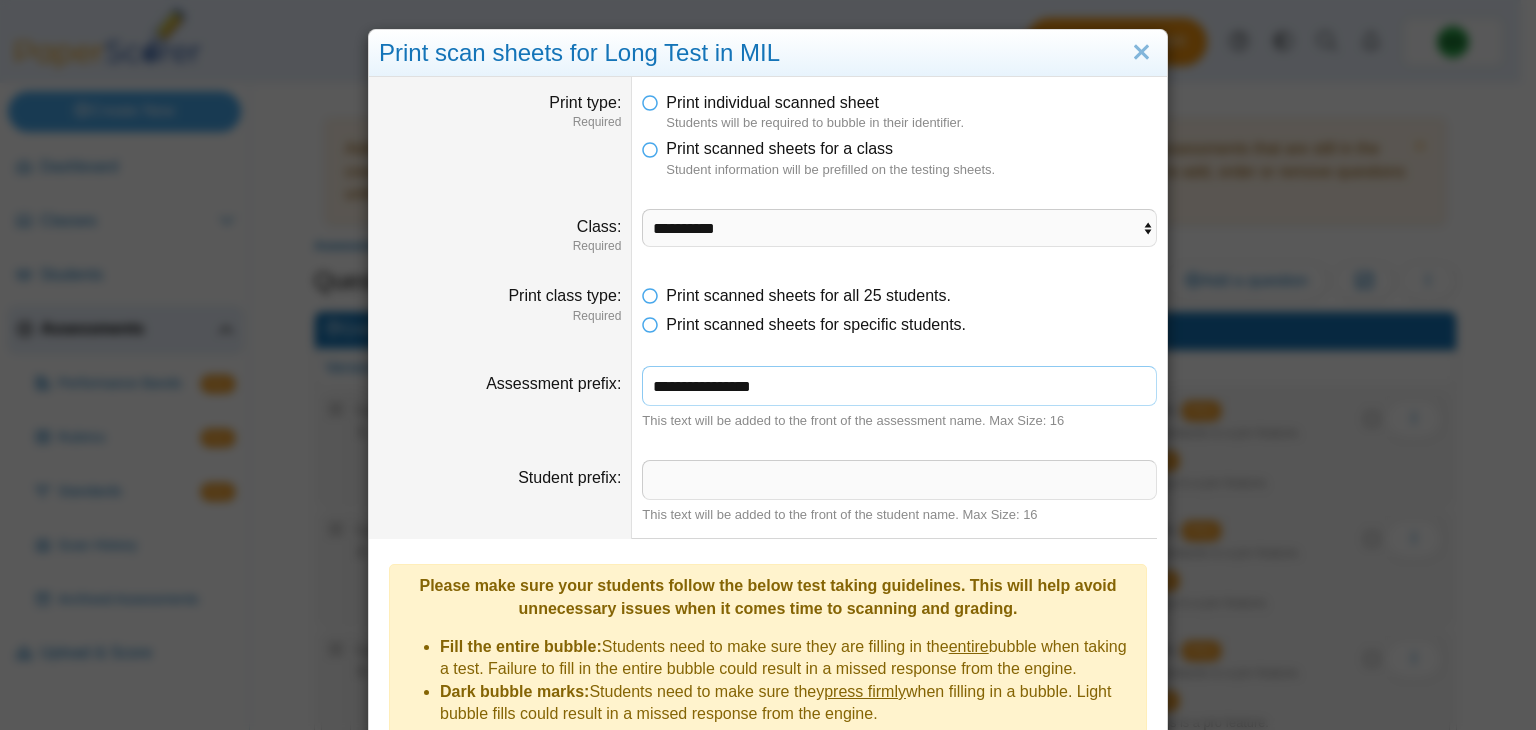 scroll, scrollTop: 279, scrollLeft: 0, axis: vertical 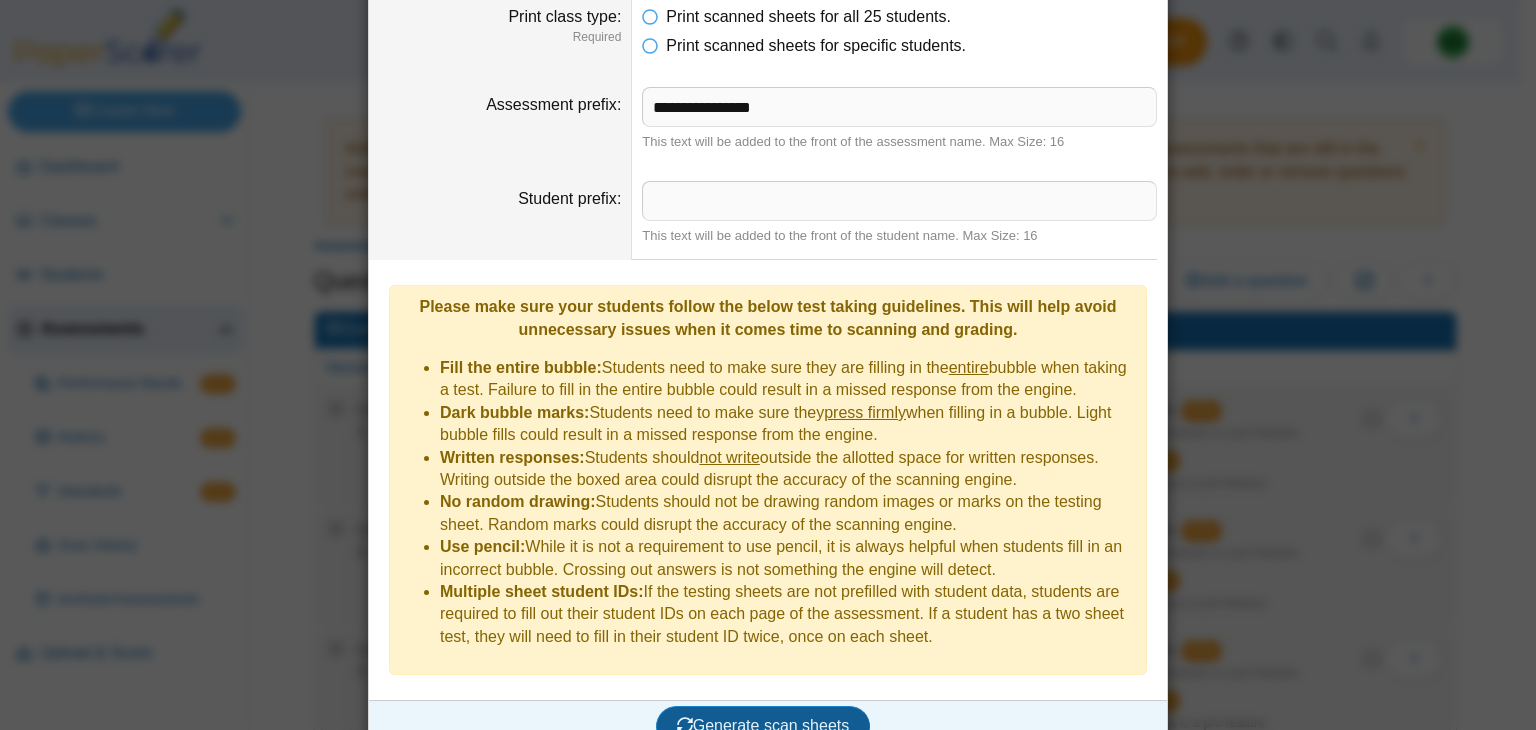 click on "Generate scan sheets" at bounding box center [763, 725] 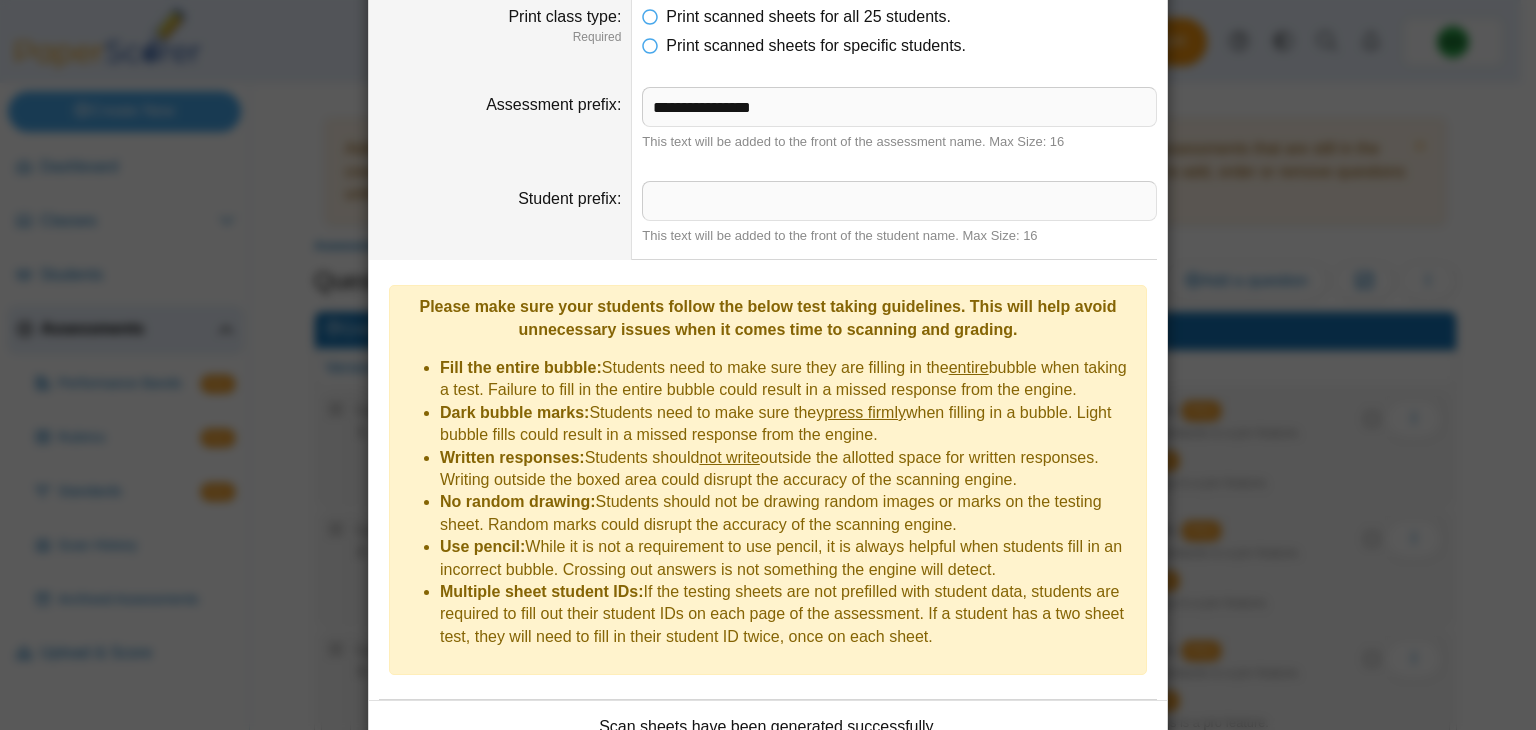 scroll, scrollTop: 440, scrollLeft: 0, axis: vertical 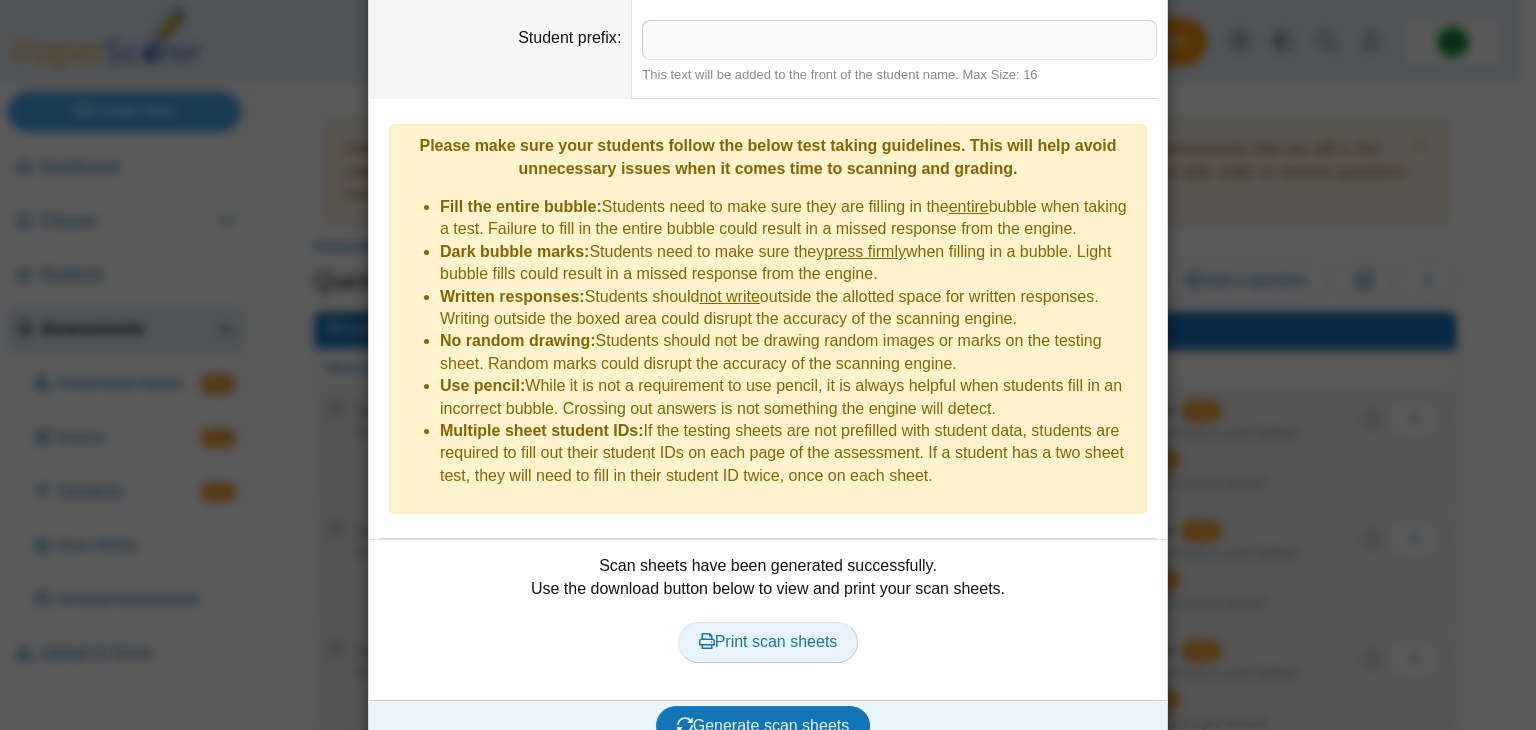 click on "Print scan sheets" at bounding box center [768, 641] 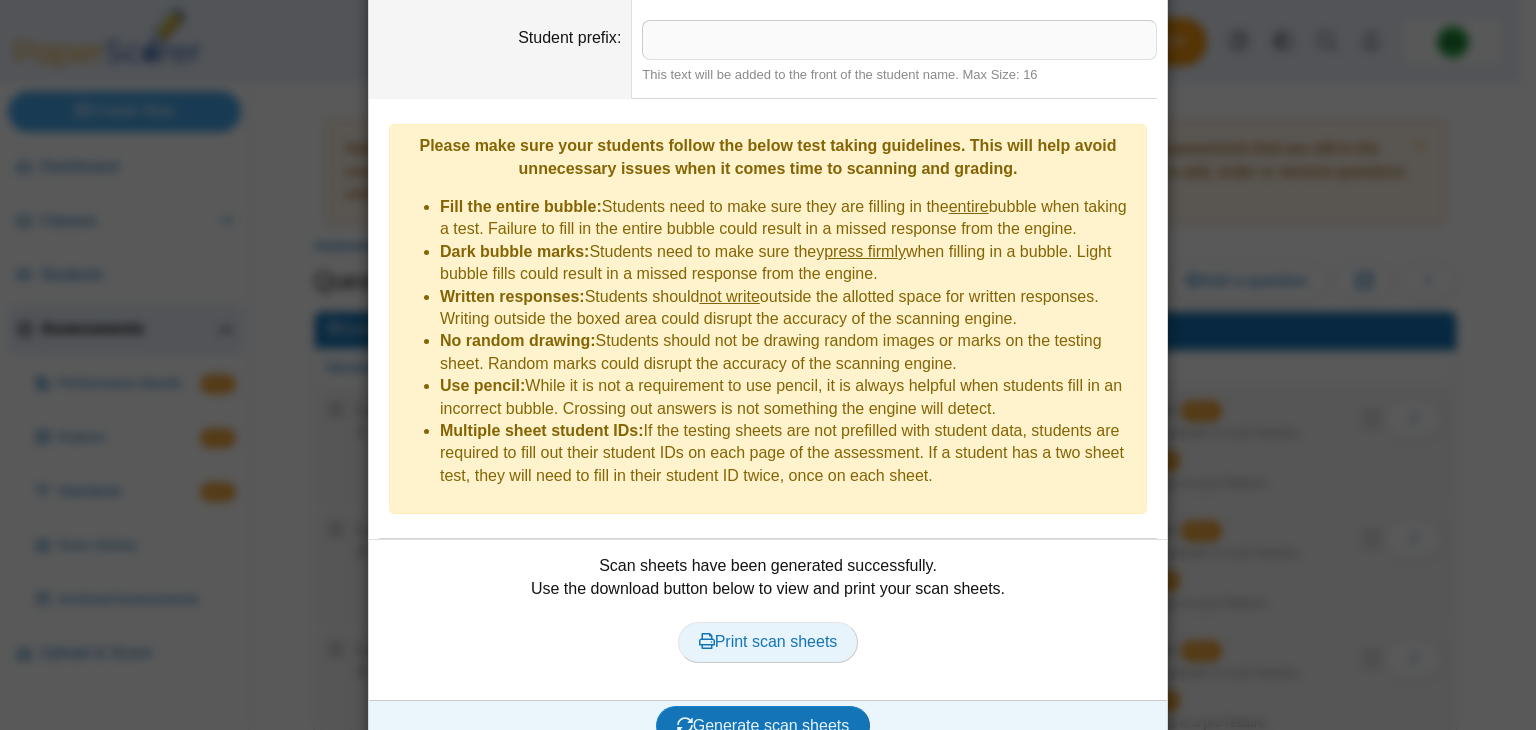 scroll, scrollTop: 0, scrollLeft: 0, axis: both 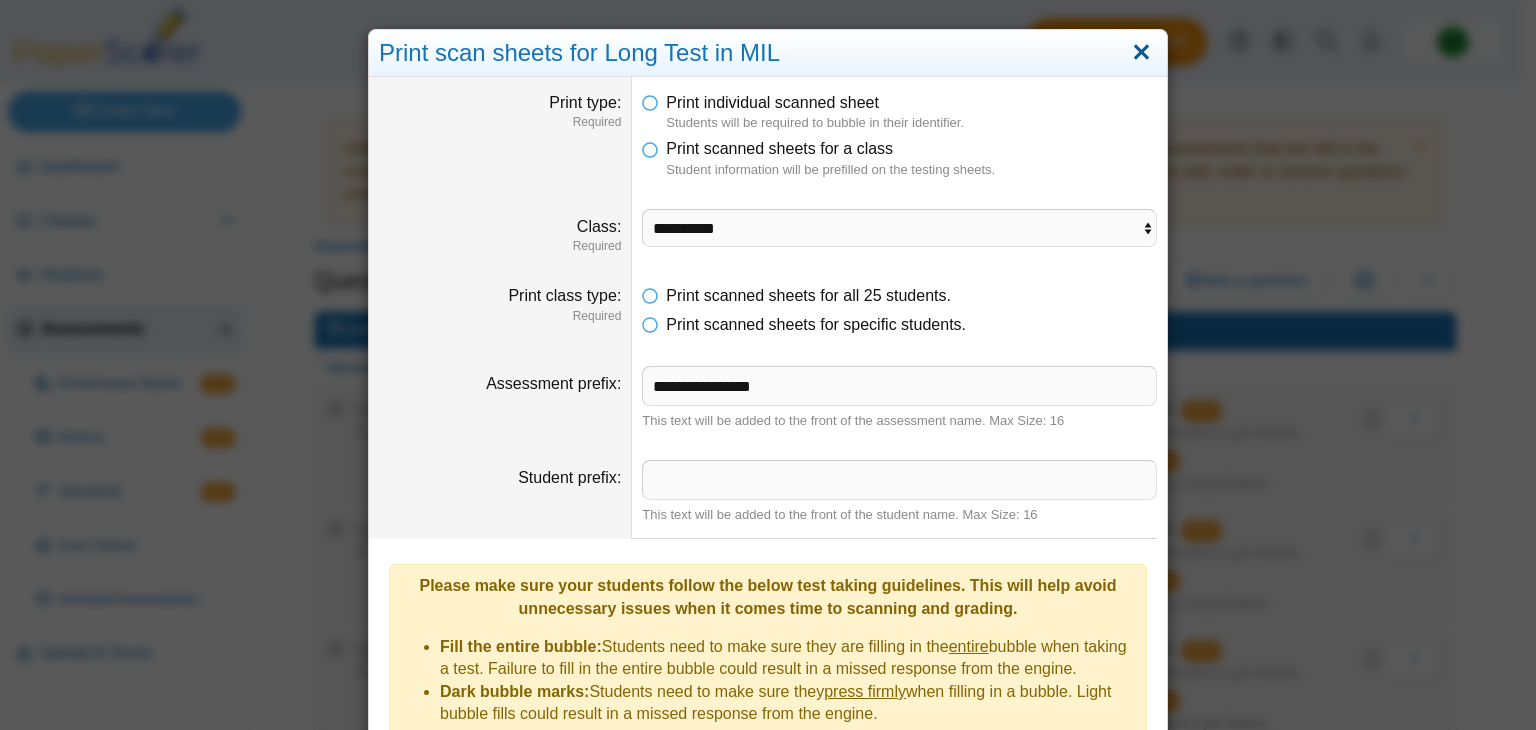 click at bounding box center [1141, 53] 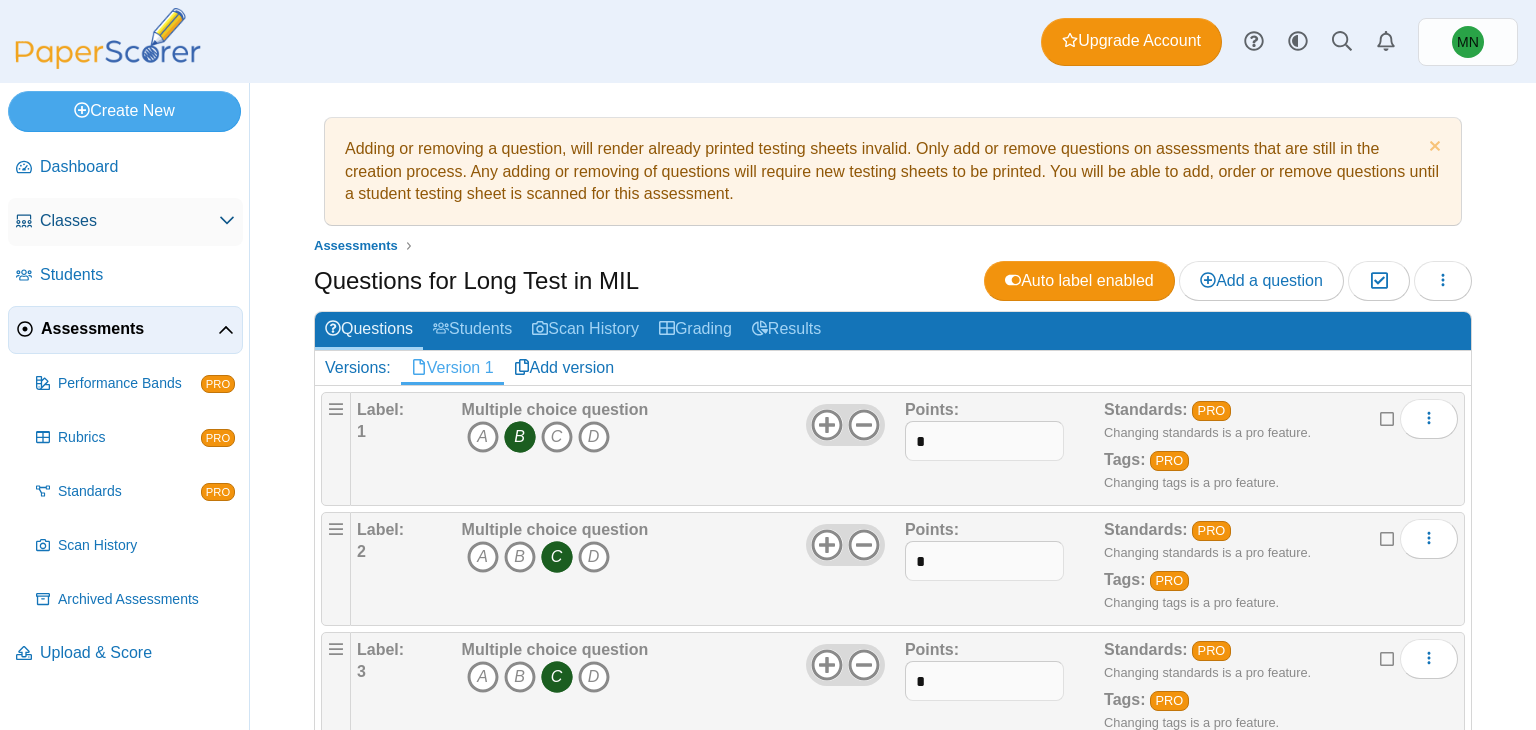 click on "Classes" at bounding box center [129, 221] 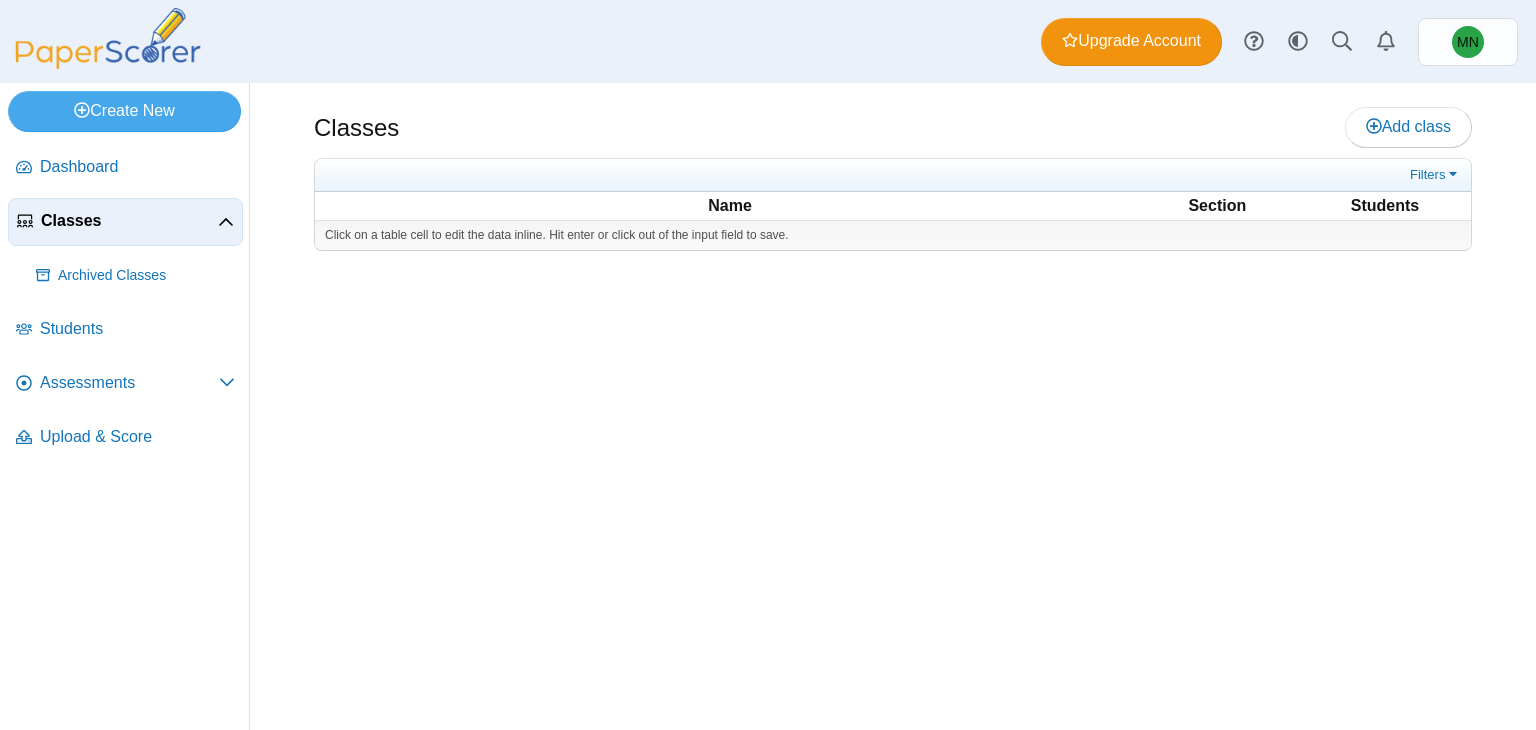 scroll, scrollTop: 0, scrollLeft: 0, axis: both 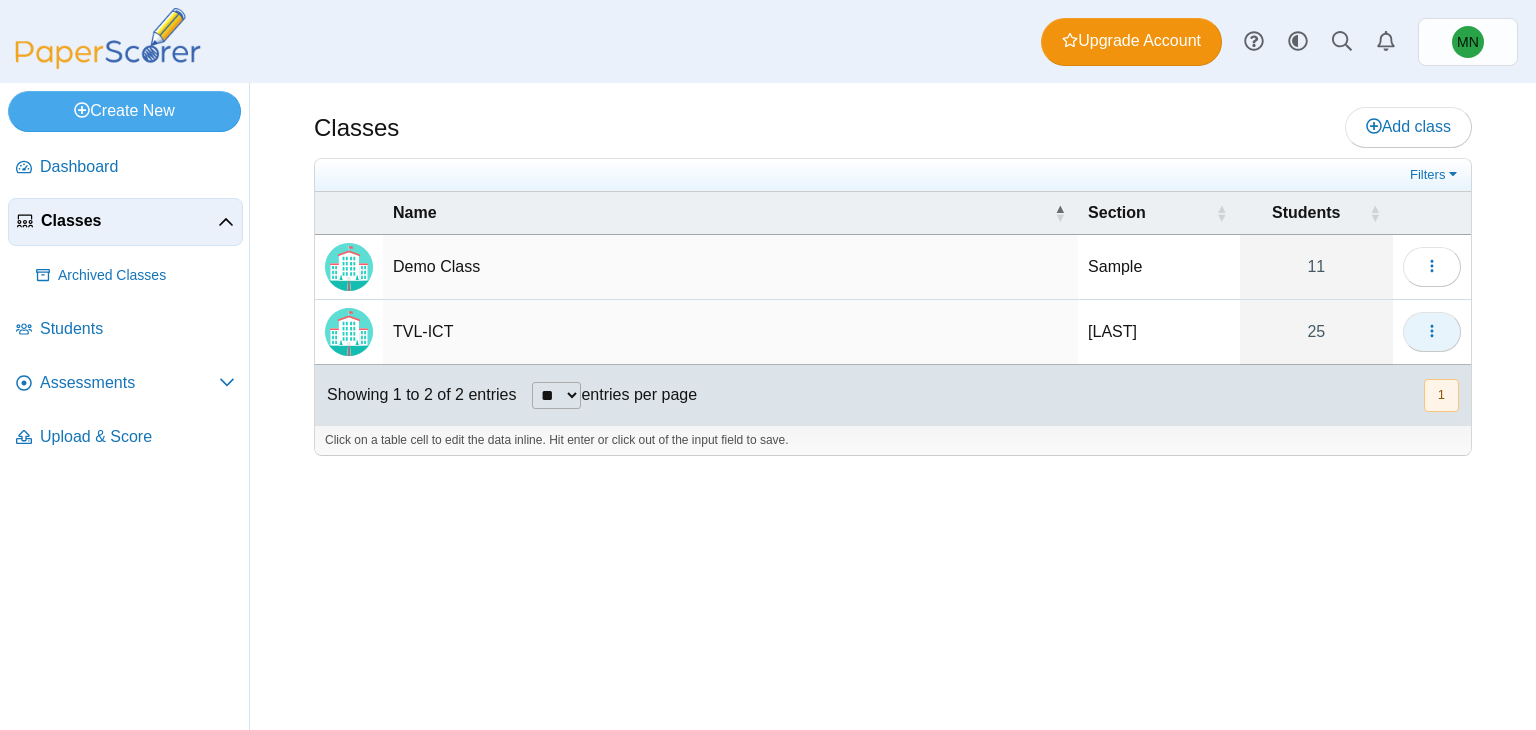 click at bounding box center (1432, 332) 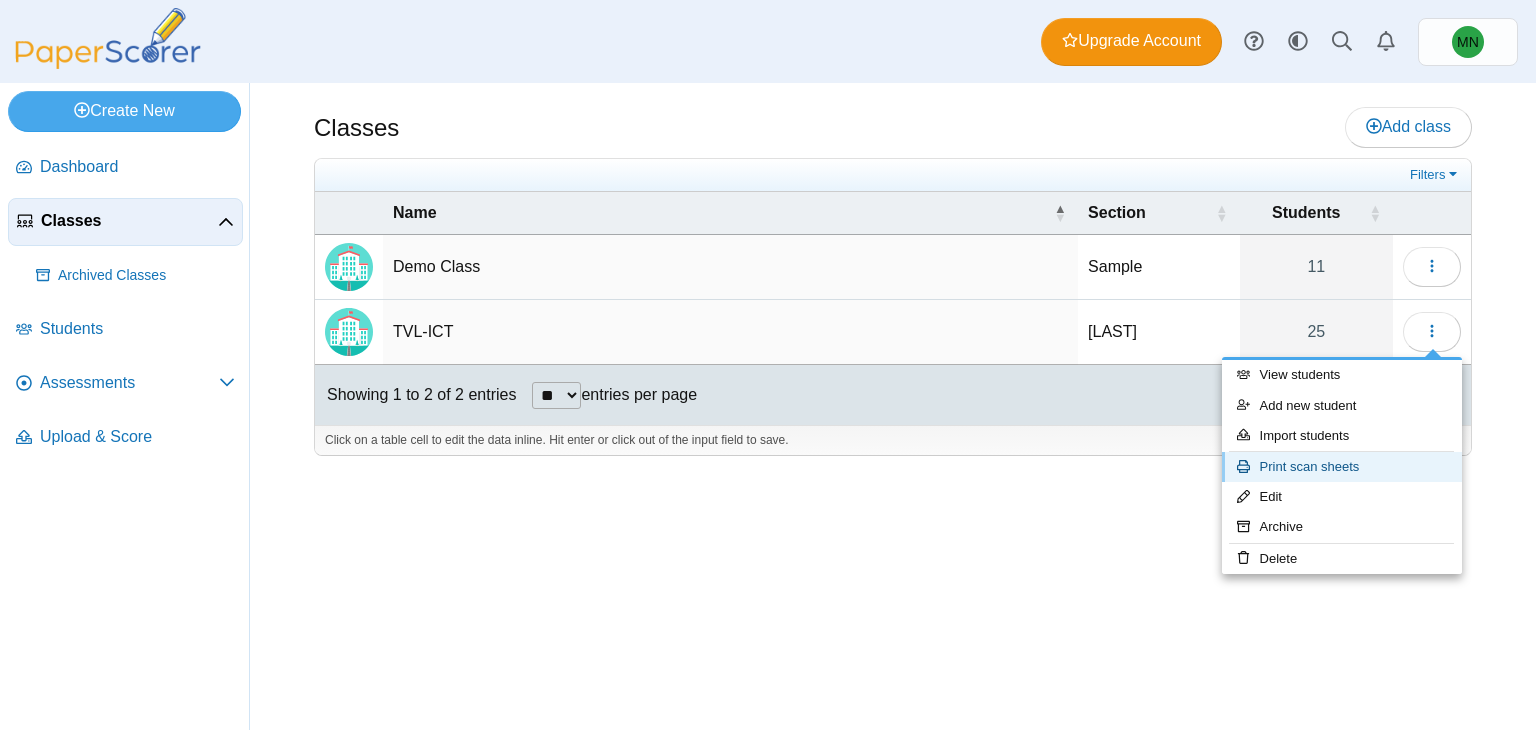 click on "Print scan sheets" at bounding box center [1342, 467] 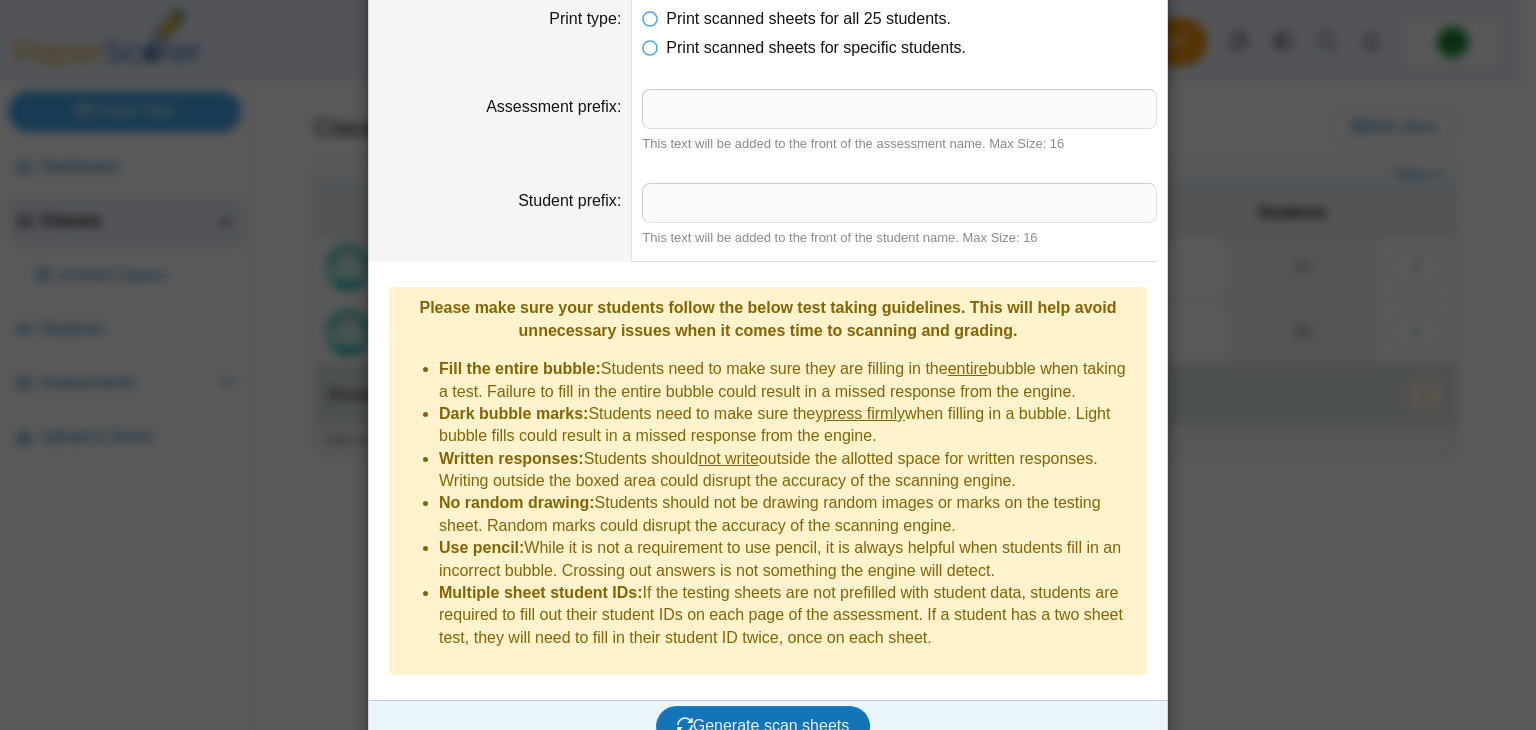 scroll, scrollTop: 0, scrollLeft: 0, axis: both 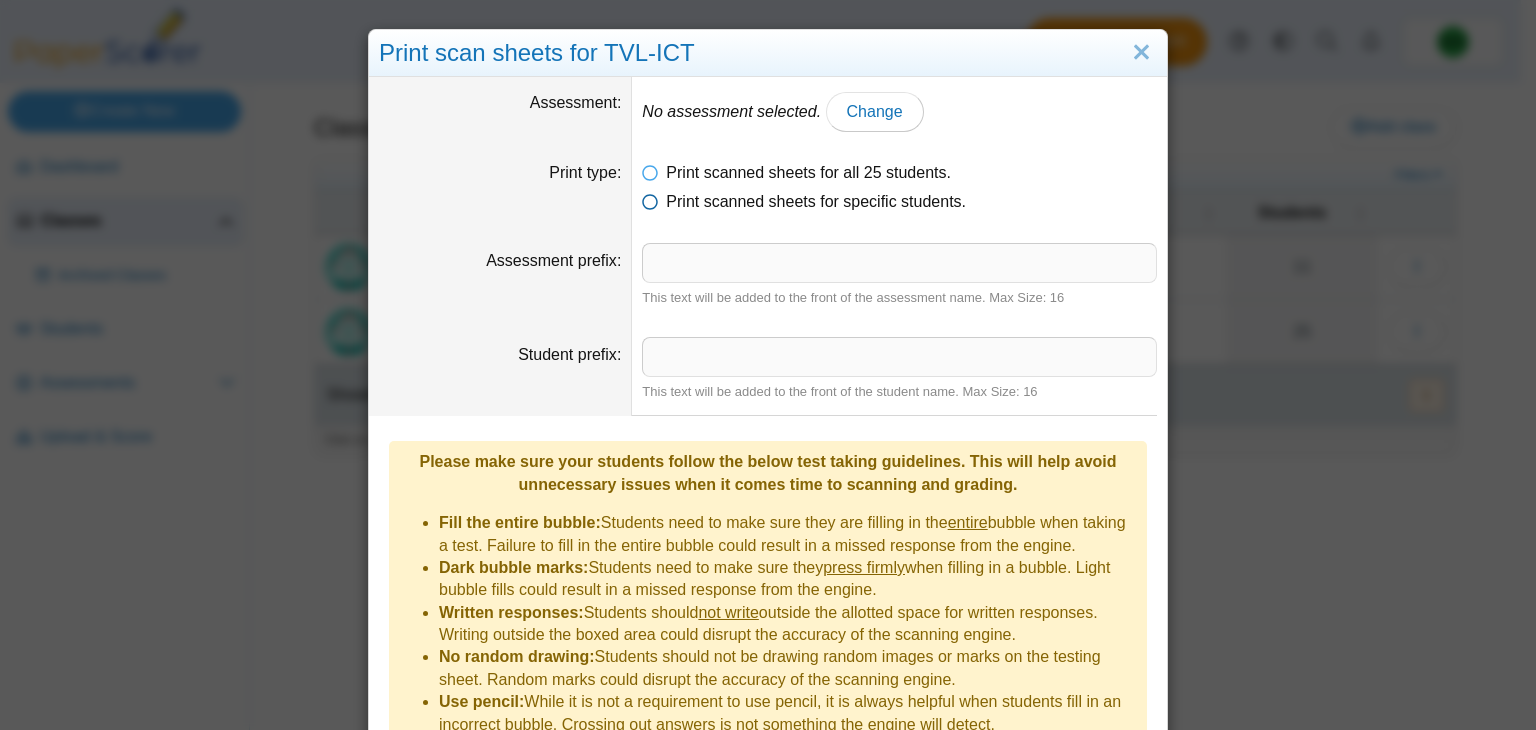 click at bounding box center [650, 198] 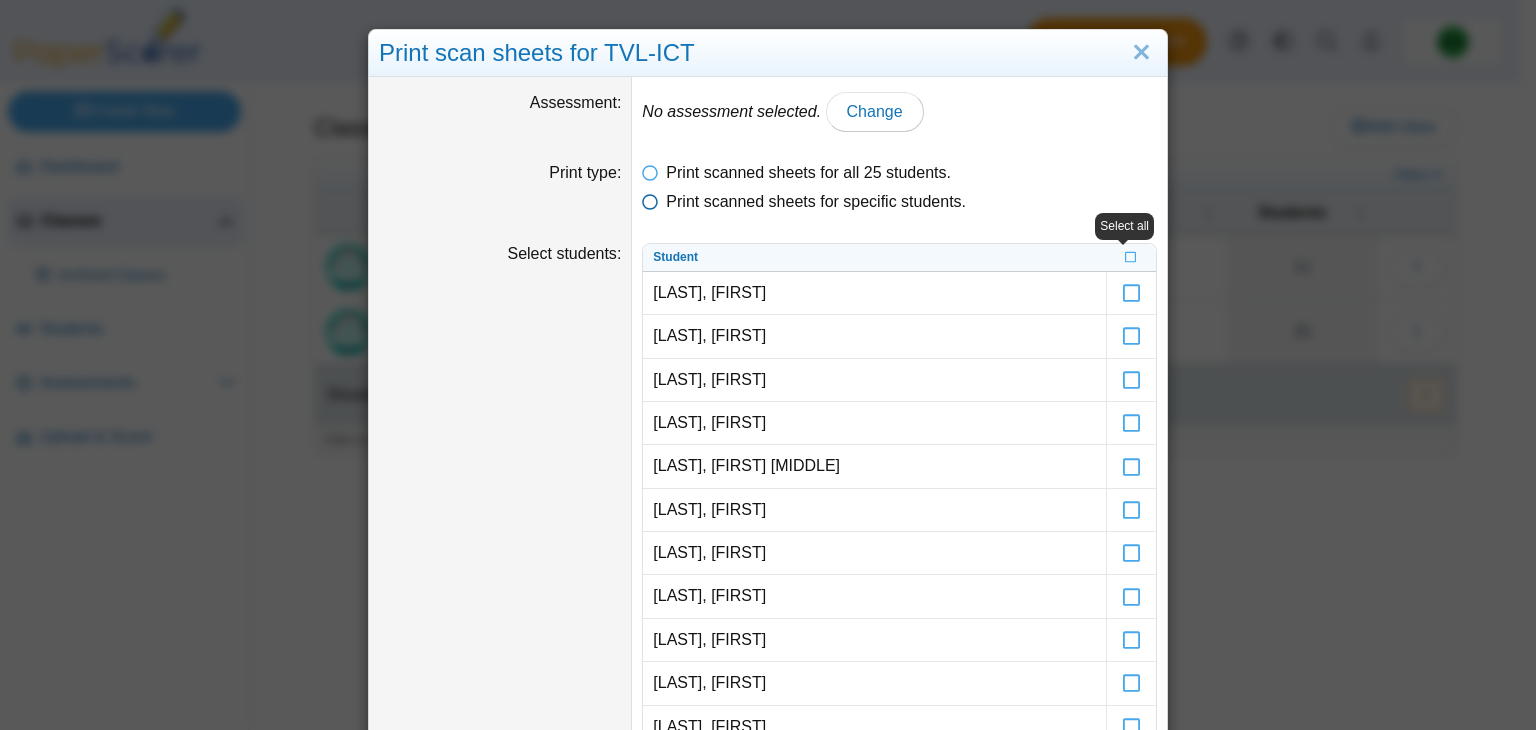 click at bounding box center [650, 198] 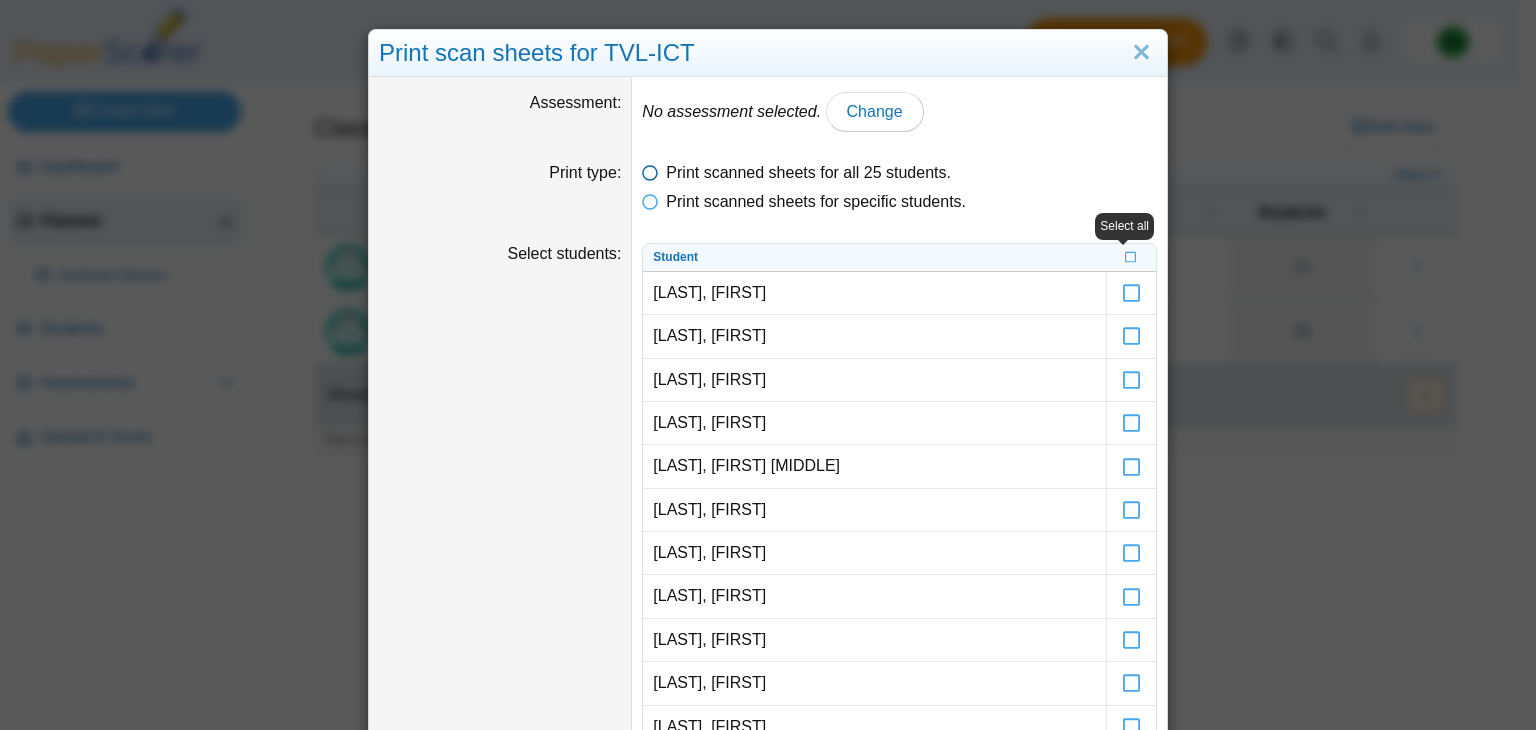 click at bounding box center (650, 169) 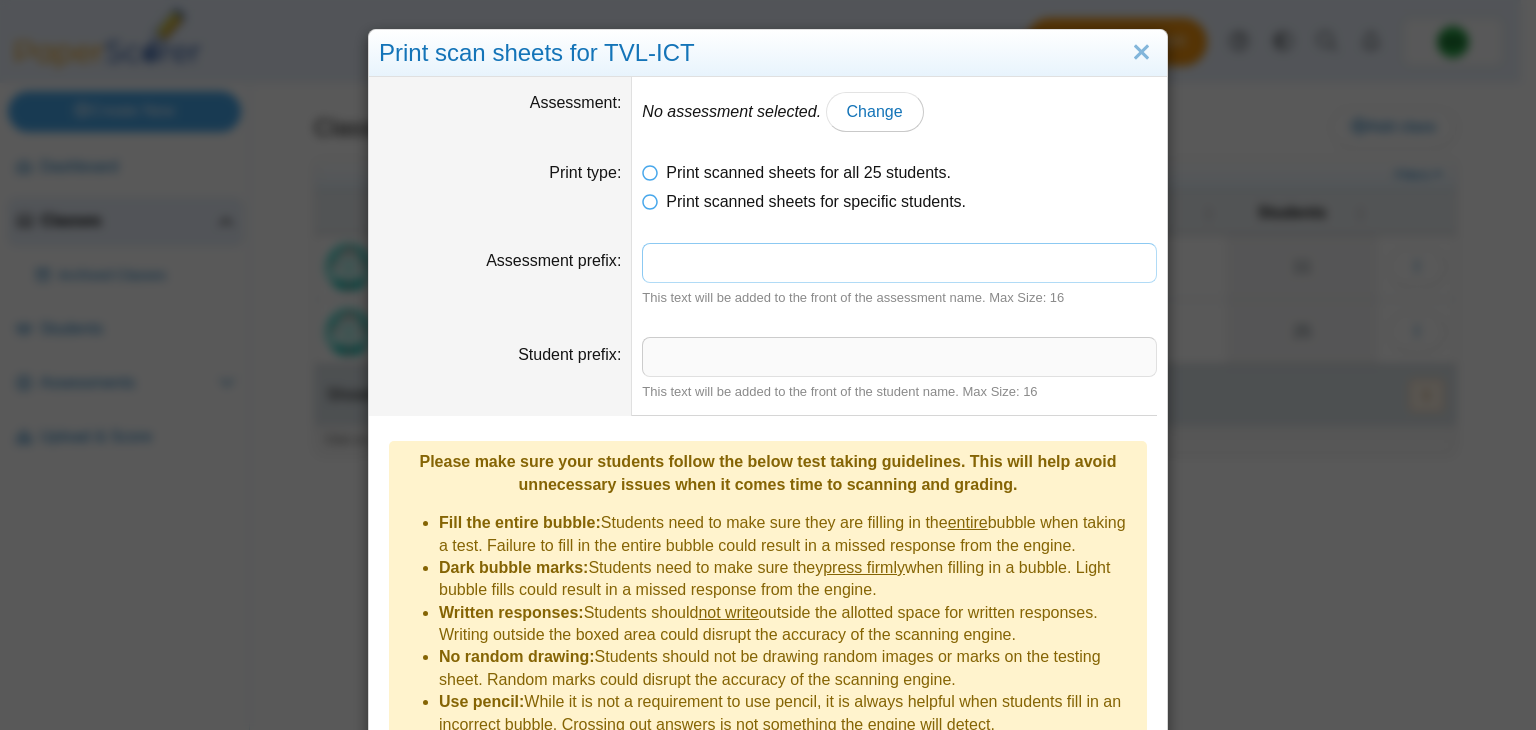 click on "Assessment prefix" at bounding box center [899, 263] 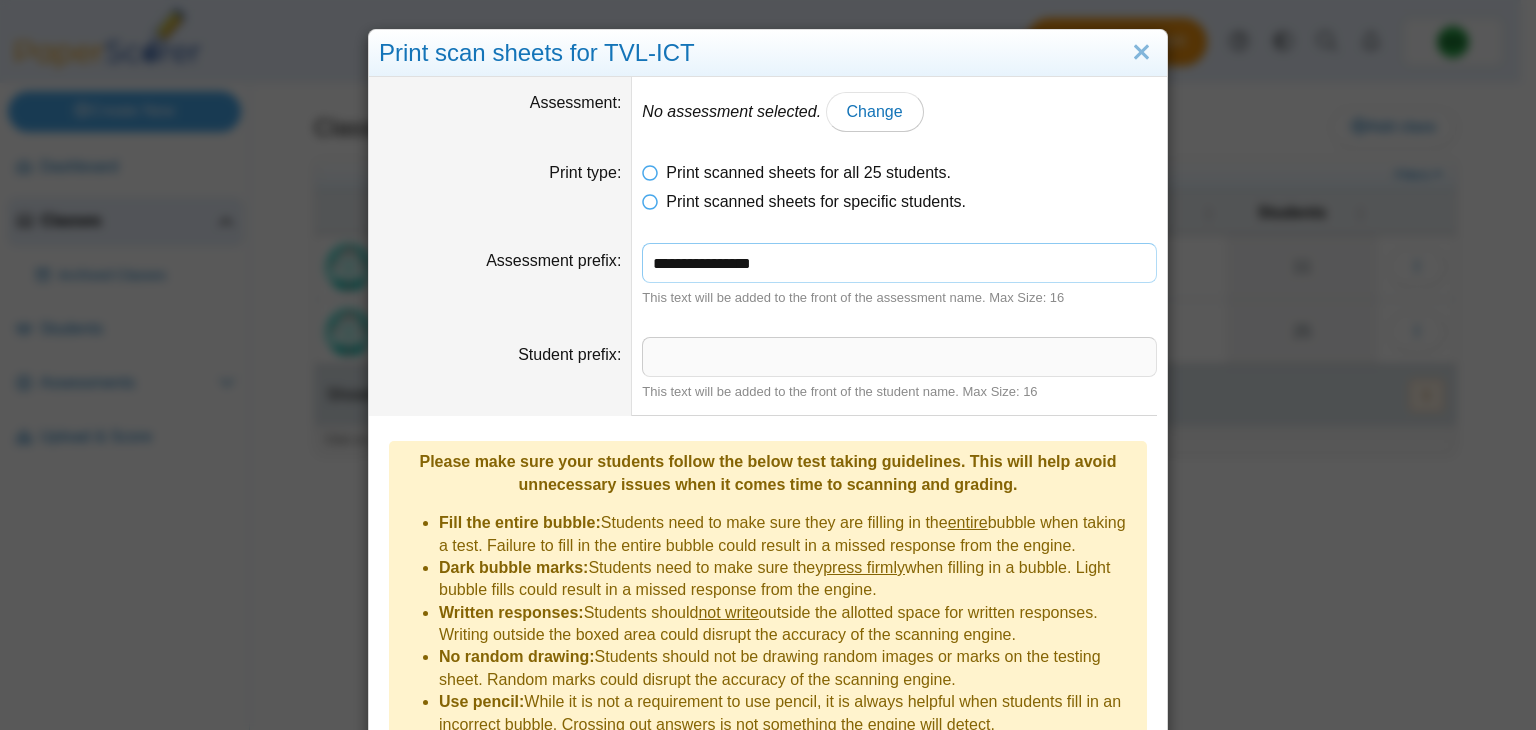 scroll, scrollTop: 154, scrollLeft: 0, axis: vertical 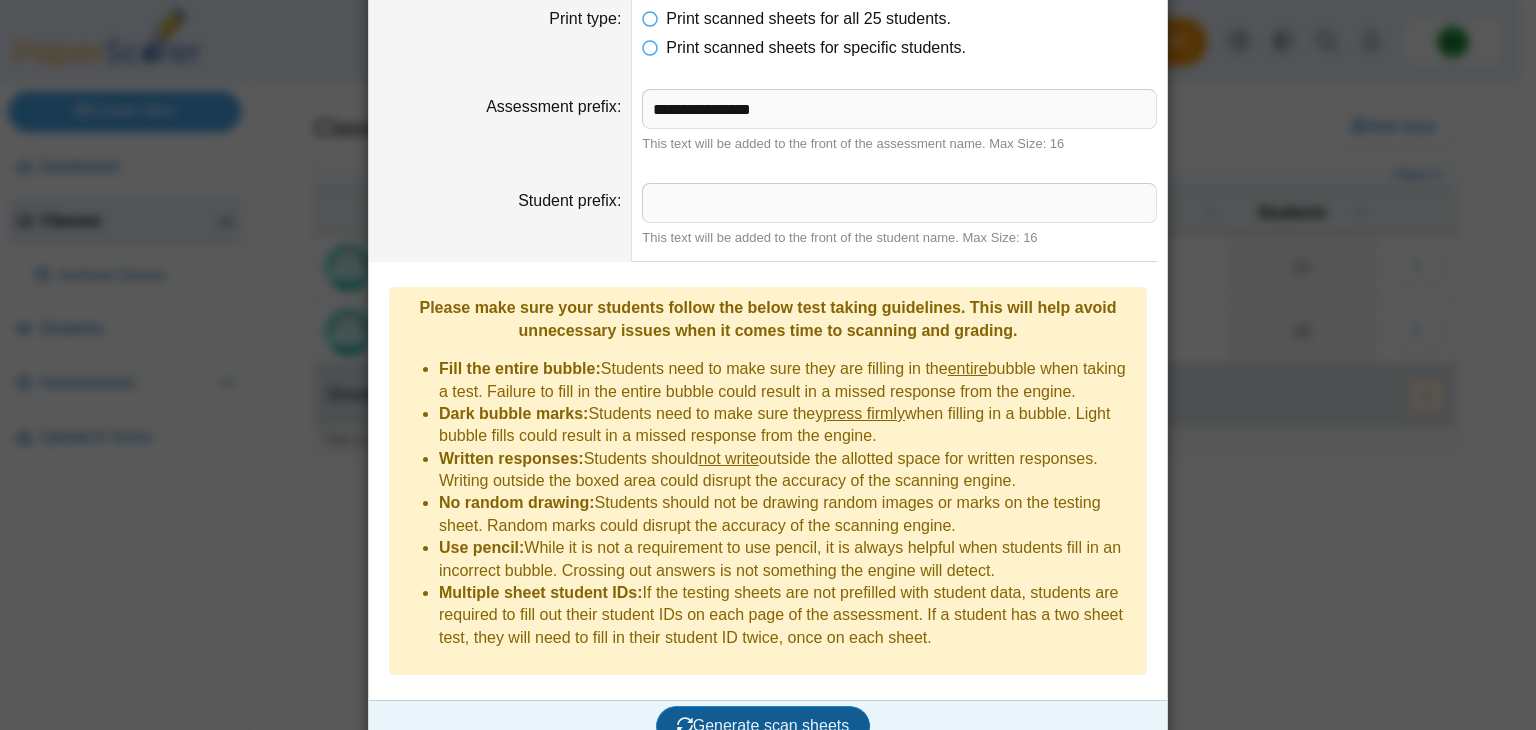 click on "Generate scan sheets" at bounding box center (763, 725) 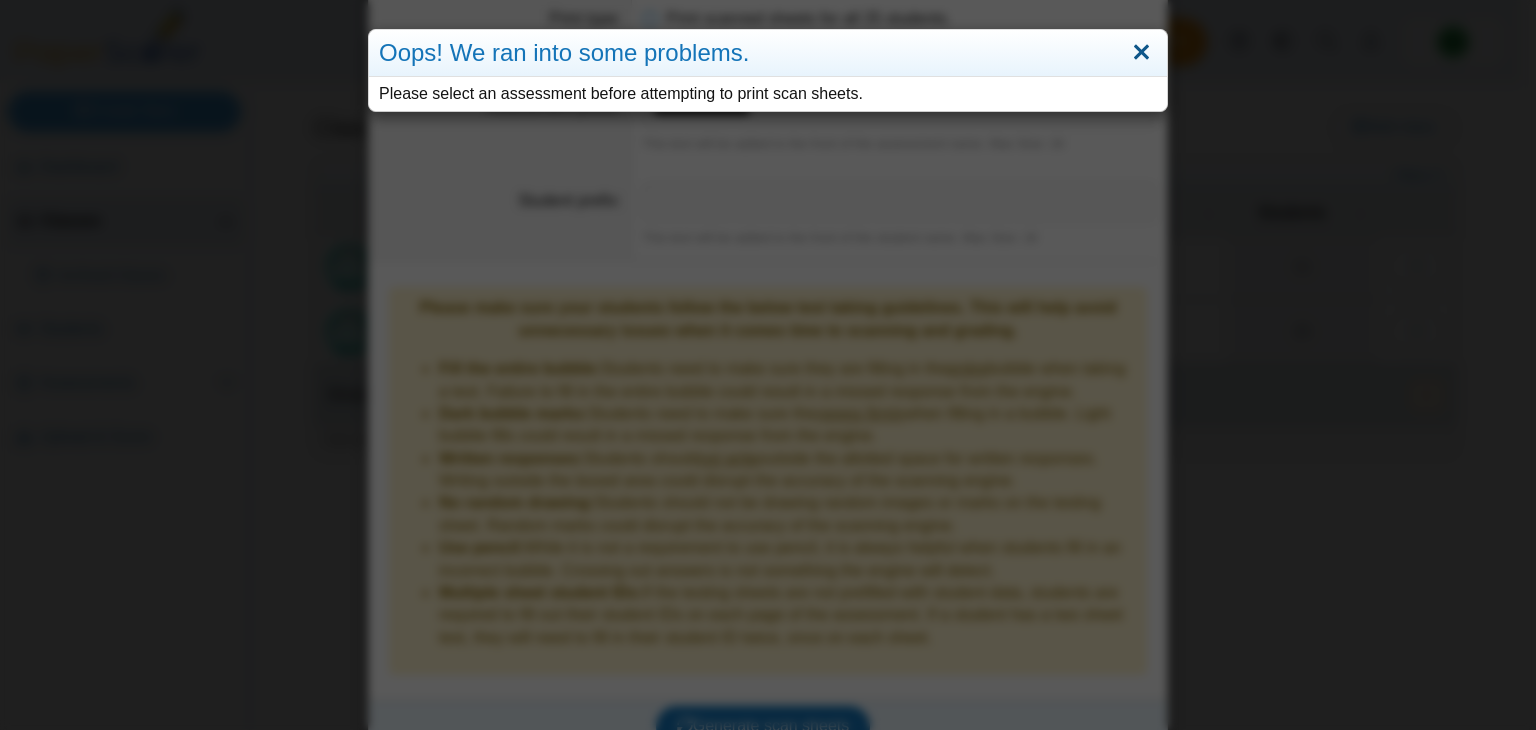 click at bounding box center (1141, 53) 